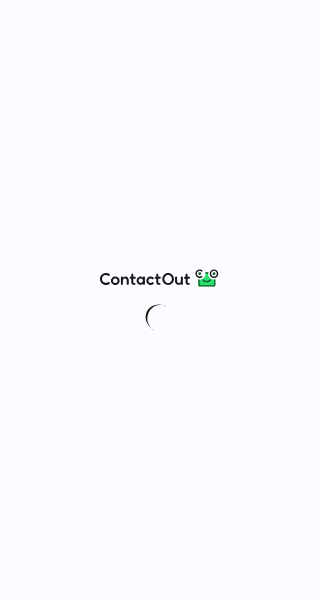scroll, scrollTop: 0, scrollLeft: 0, axis: both 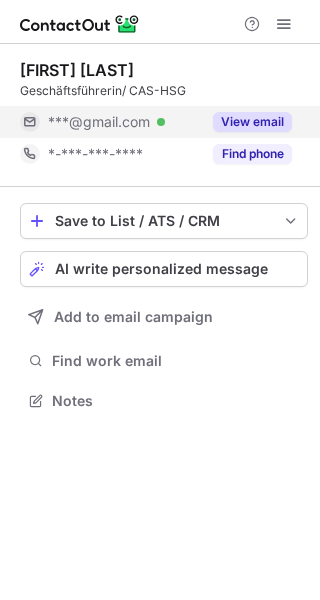 click on "View email" at bounding box center (252, 122) 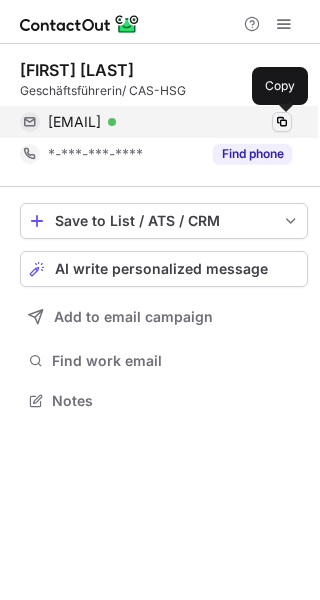 click at bounding box center (282, 122) 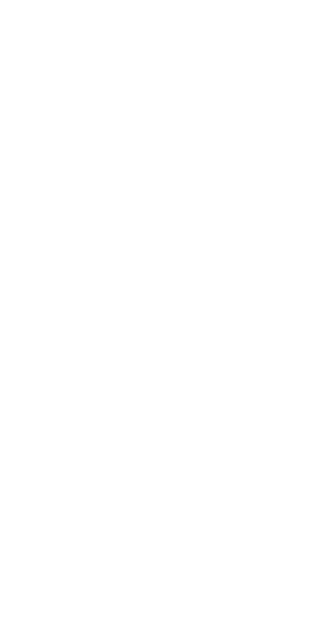 scroll, scrollTop: 0, scrollLeft: 0, axis: both 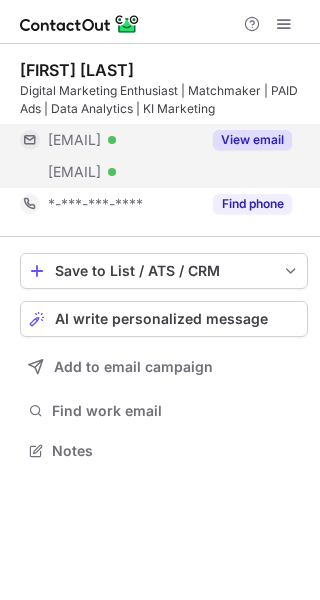 click on "View email" at bounding box center [252, 140] 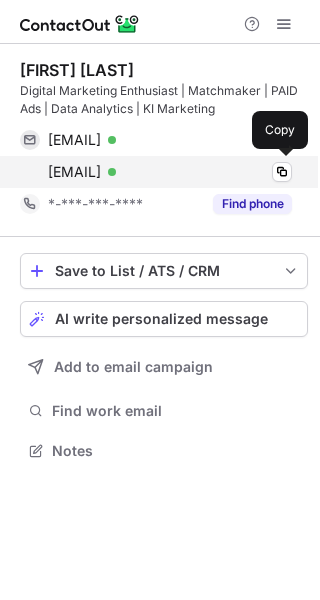 click on "lena.hoffmann@well.ch Verified" at bounding box center [170, 172] 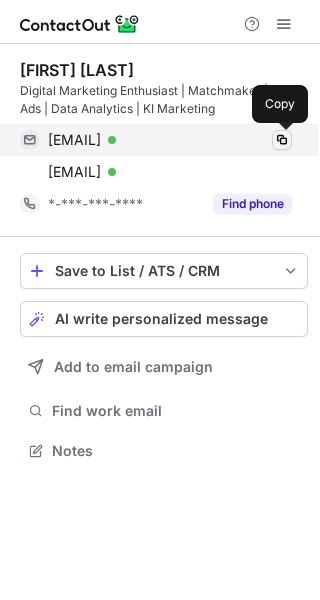 click at bounding box center (282, 140) 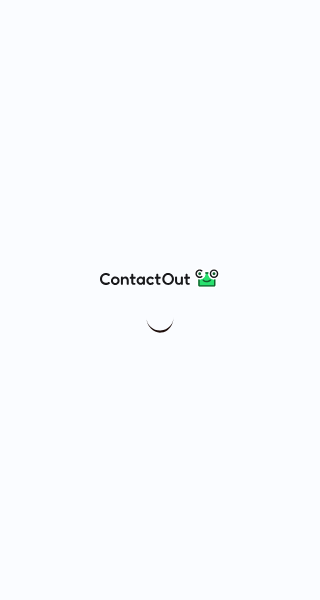 scroll, scrollTop: 0, scrollLeft: 0, axis: both 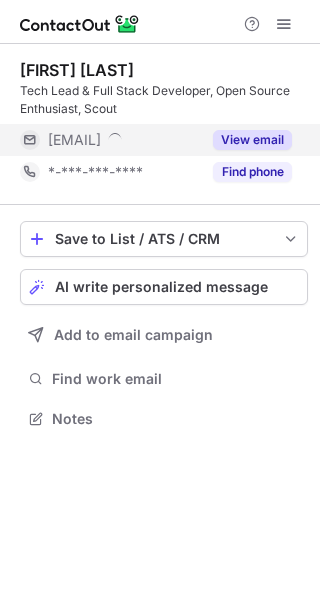 click on "View email" at bounding box center [252, 140] 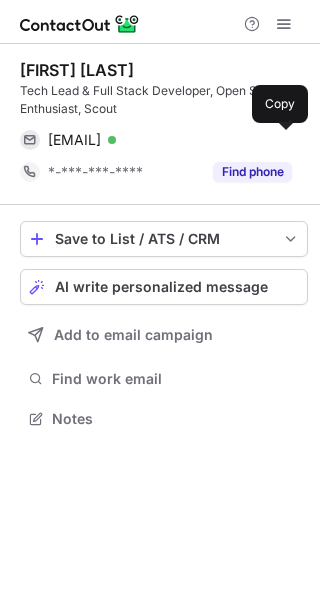click at bounding box center (282, 140) 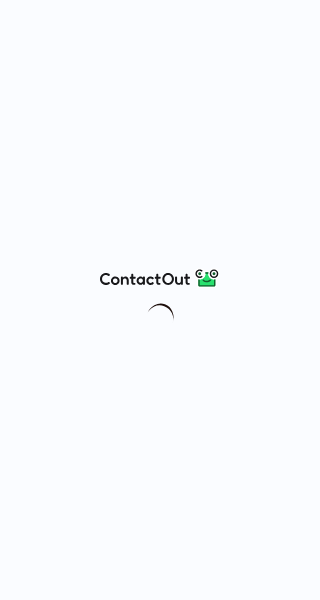 scroll, scrollTop: 0, scrollLeft: 0, axis: both 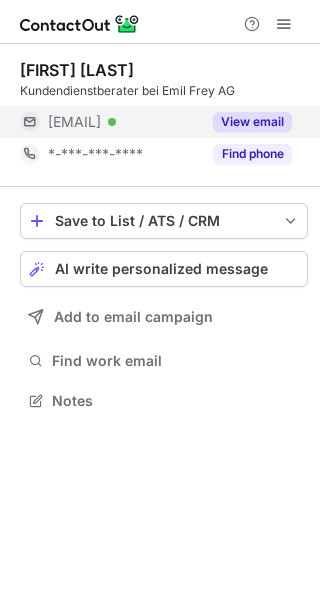 click on "View email" at bounding box center [252, 122] 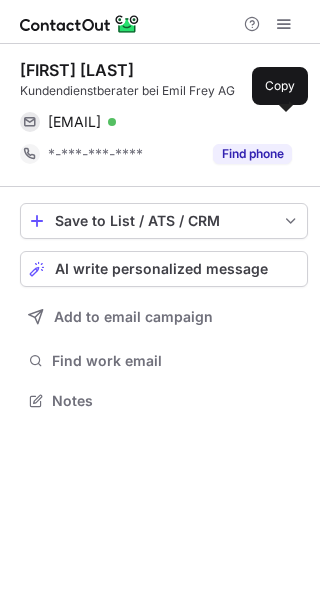 click at bounding box center (282, 122) 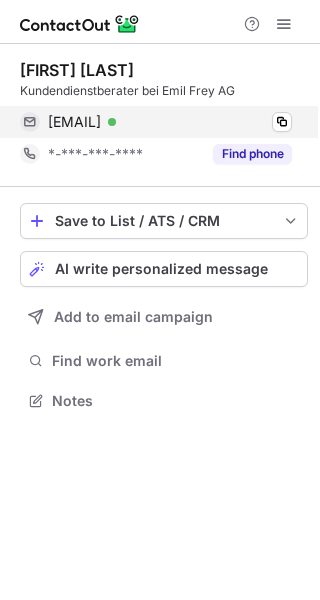 click on "pascal.keller@emilfrey.ch Verified Copy" at bounding box center [156, 122] 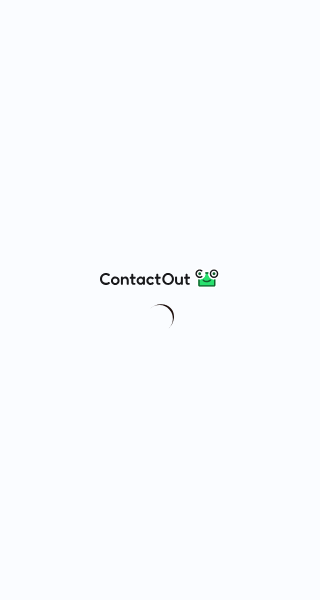 scroll, scrollTop: 0, scrollLeft: 0, axis: both 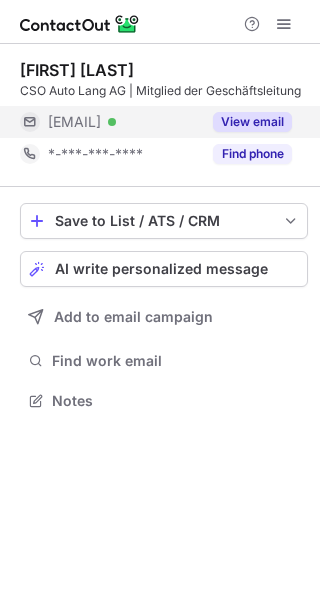 click on "View email" at bounding box center (246, 122) 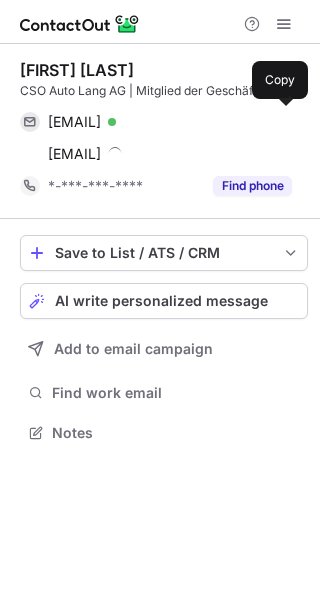 scroll, scrollTop: 10, scrollLeft: 10, axis: both 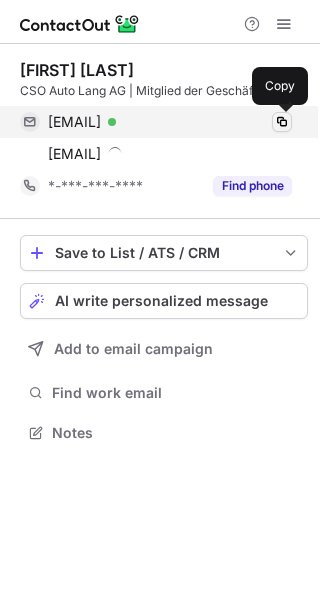 click at bounding box center (282, 122) 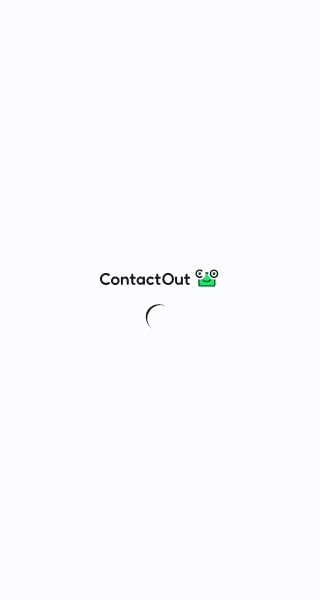 scroll, scrollTop: 0, scrollLeft: 0, axis: both 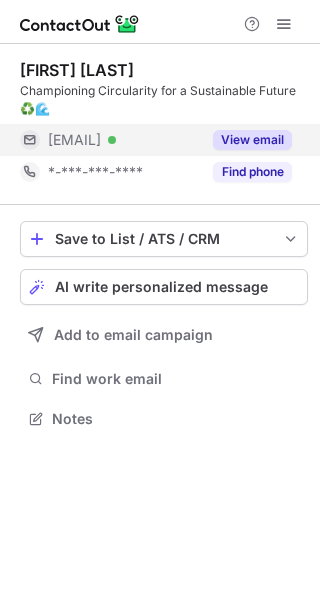click on "View email" at bounding box center (252, 140) 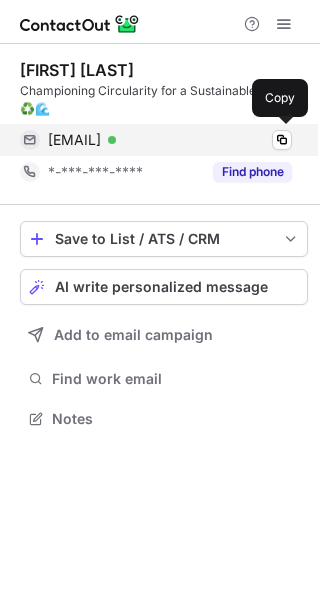 click on "david.lim@swica.ch Verified" at bounding box center (170, 140) 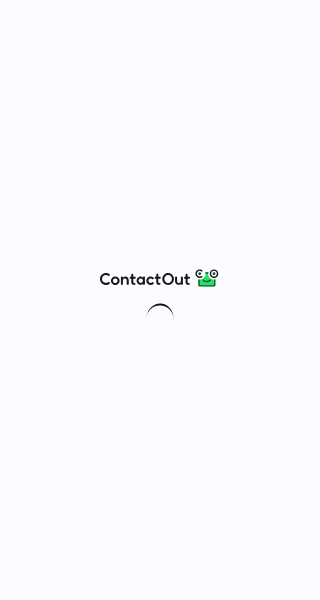 scroll, scrollTop: 0, scrollLeft: 0, axis: both 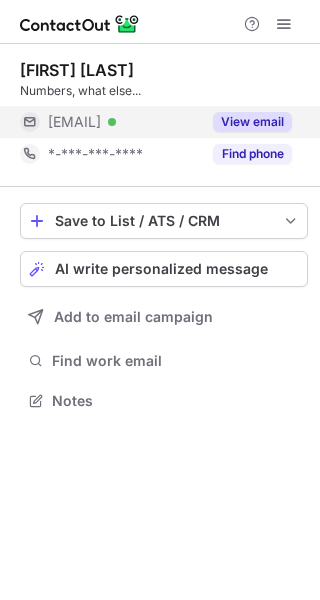 click on "View email" at bounding box center (252, 122) 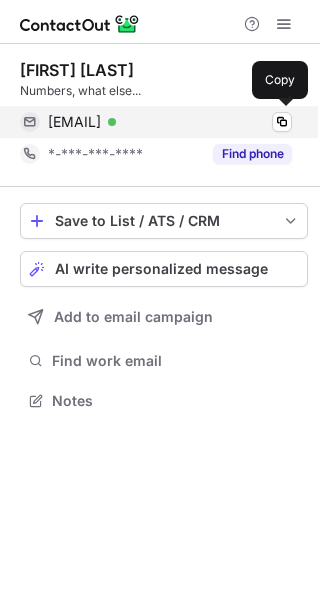 click on "oliver.junker@bluewin.ch Verified" at bounding box center [170, 122] 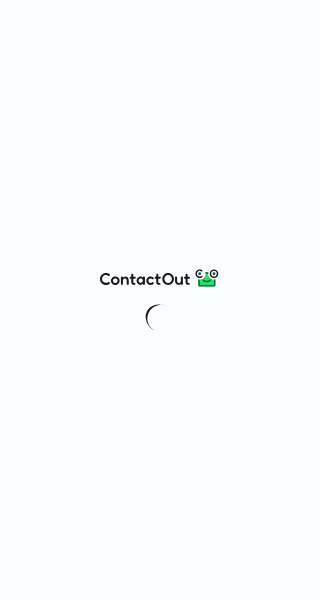 scroll, scrollTop: 0, scrollLeft: 0, axis: both 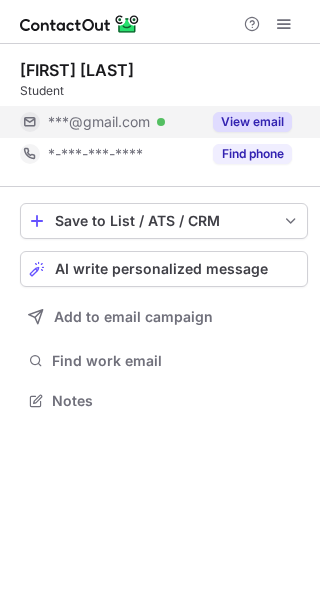click on "View email" at bounding box center (246, 122) 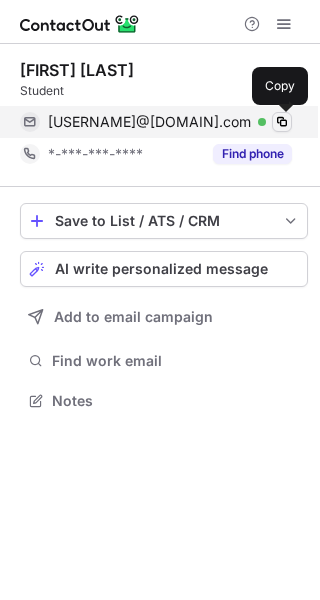click at bounding box center [282, 122] 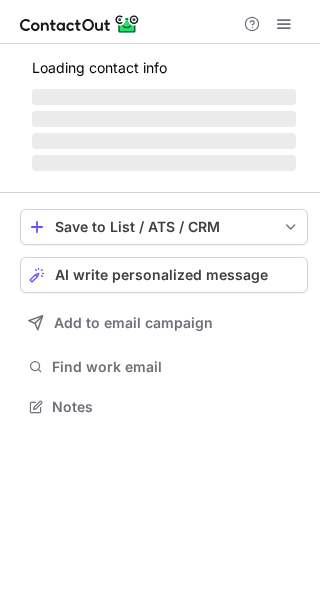 scroll, scrollTop: 0, scrollLeft: 0, axis: both 